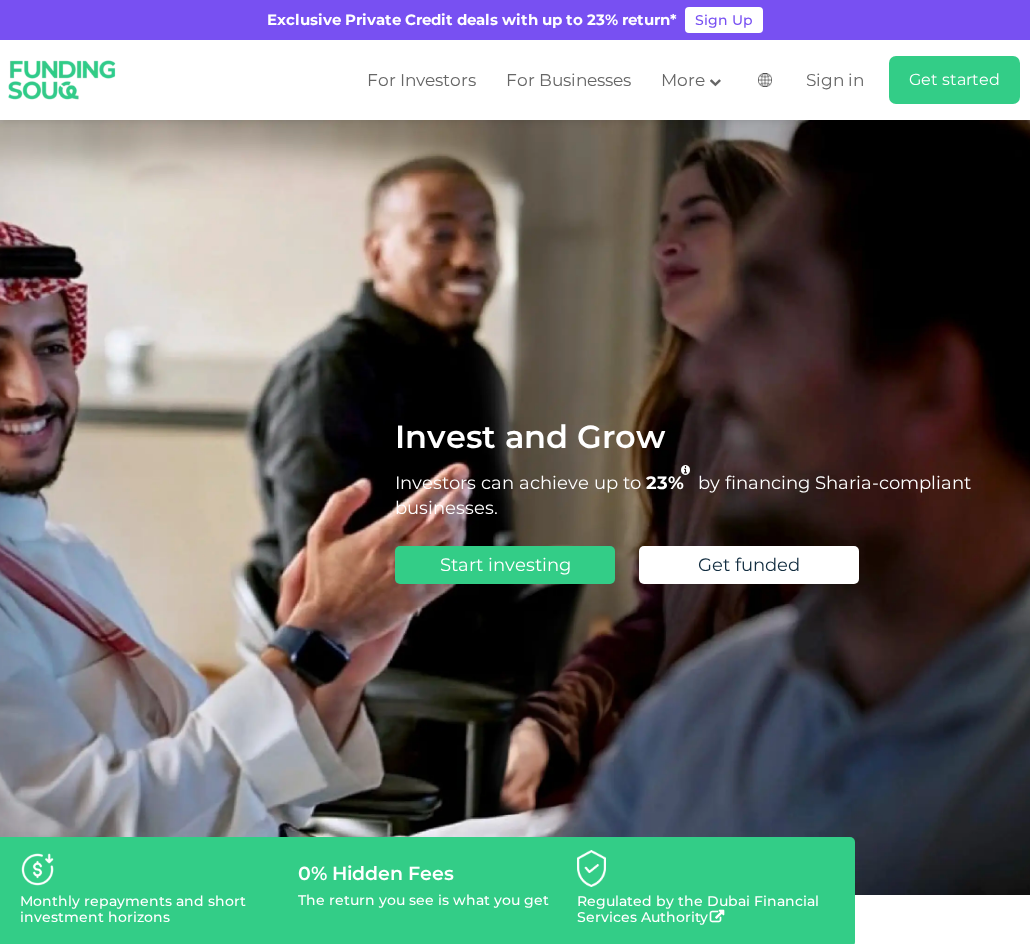 scroll, scrollTop: 0, scrollLeft: 0, axis: both 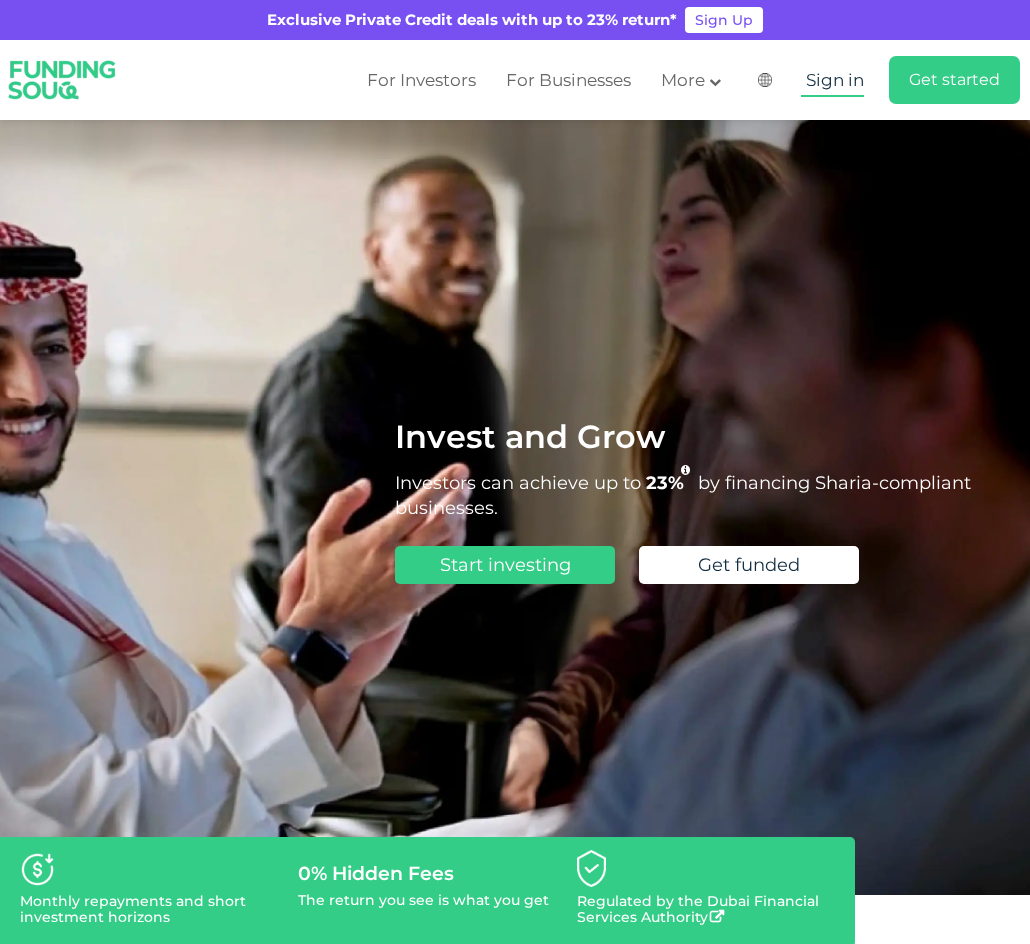 drag, startPoint x: 845, startPoint y: 87, endPoint x: 860, endPoint y: 67, distance: 25 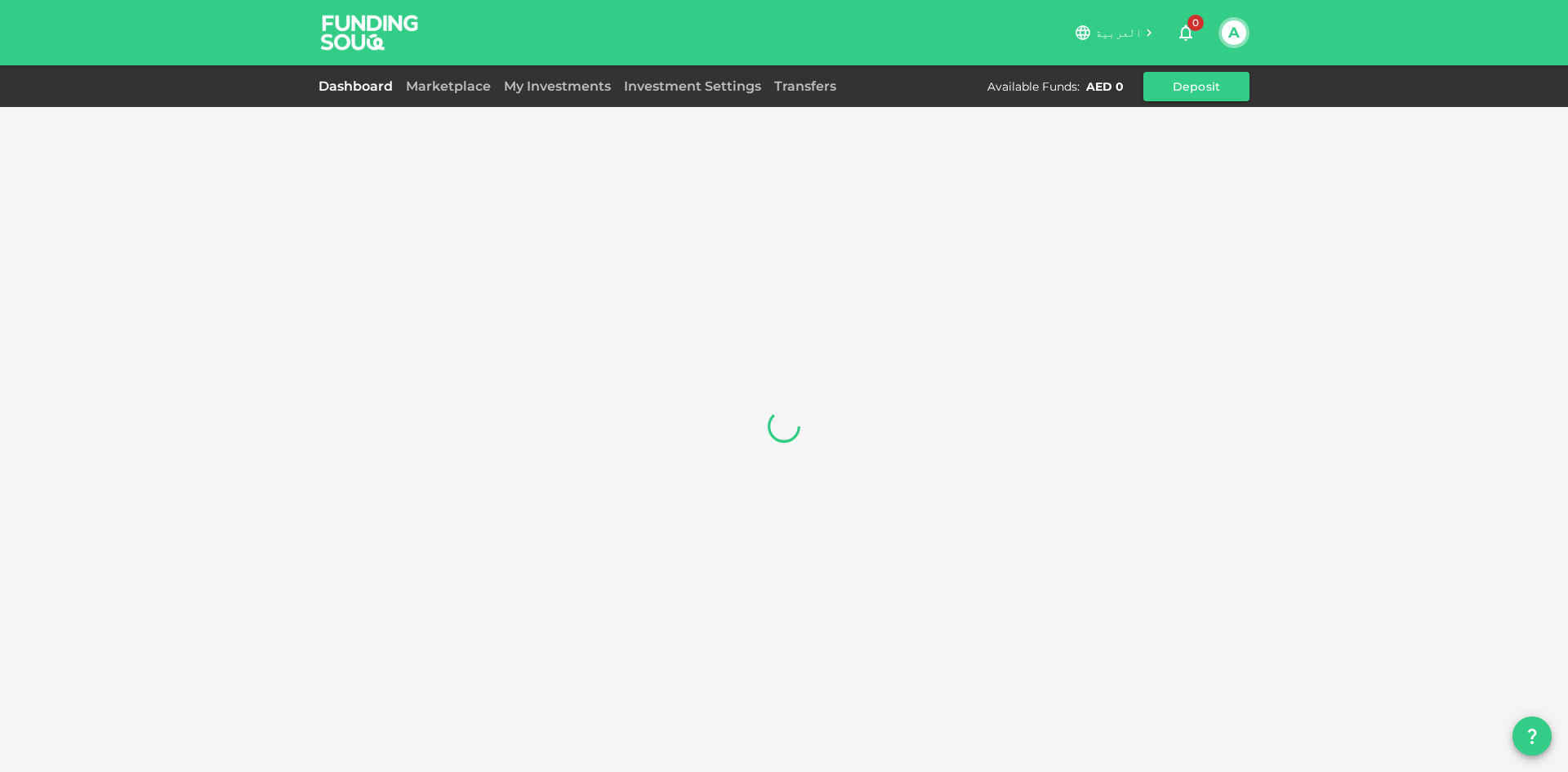 scroll, scrollTop: 0, scrollLeft: 0, axis: both 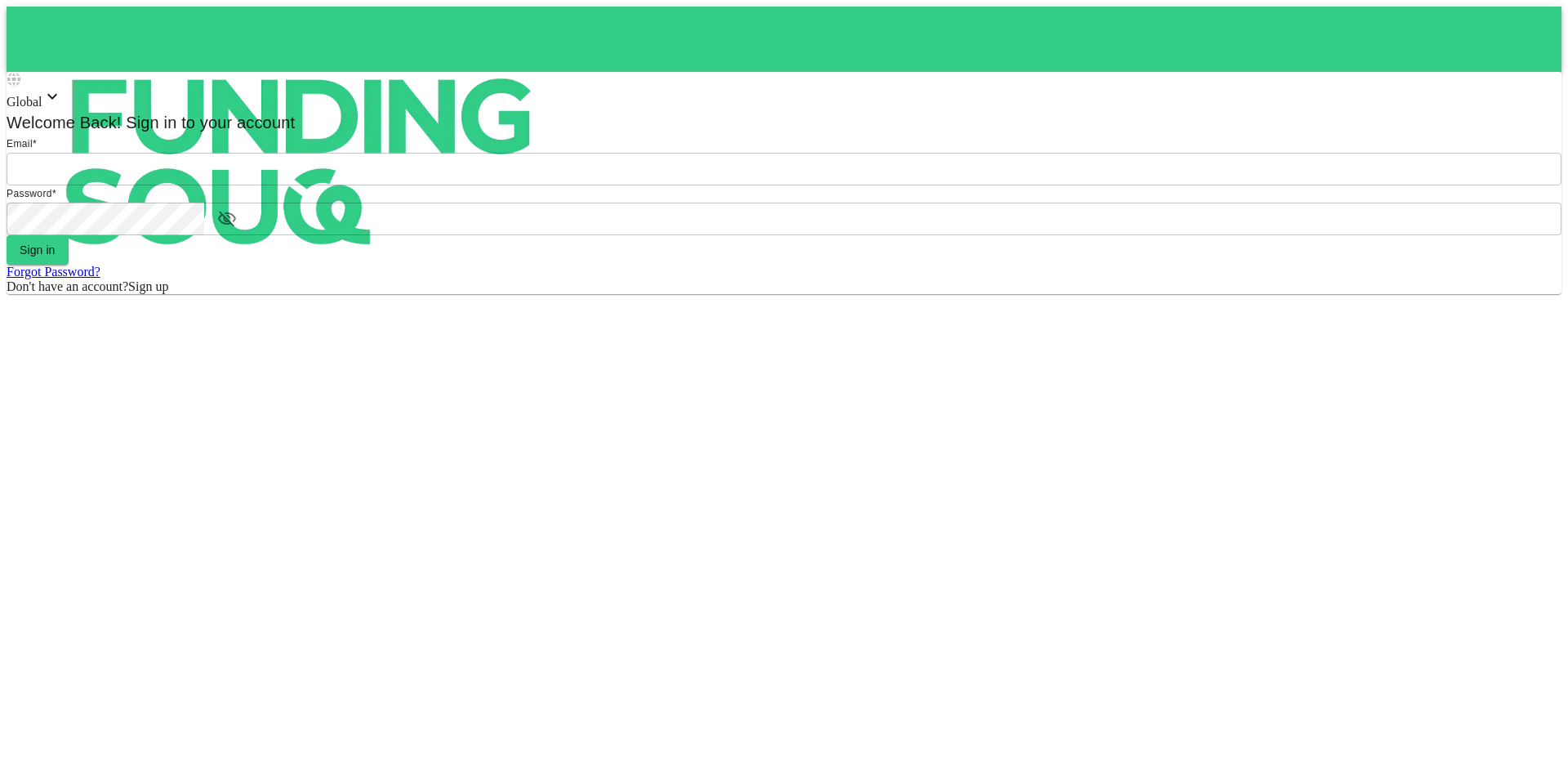 type on "[EMAIL]" 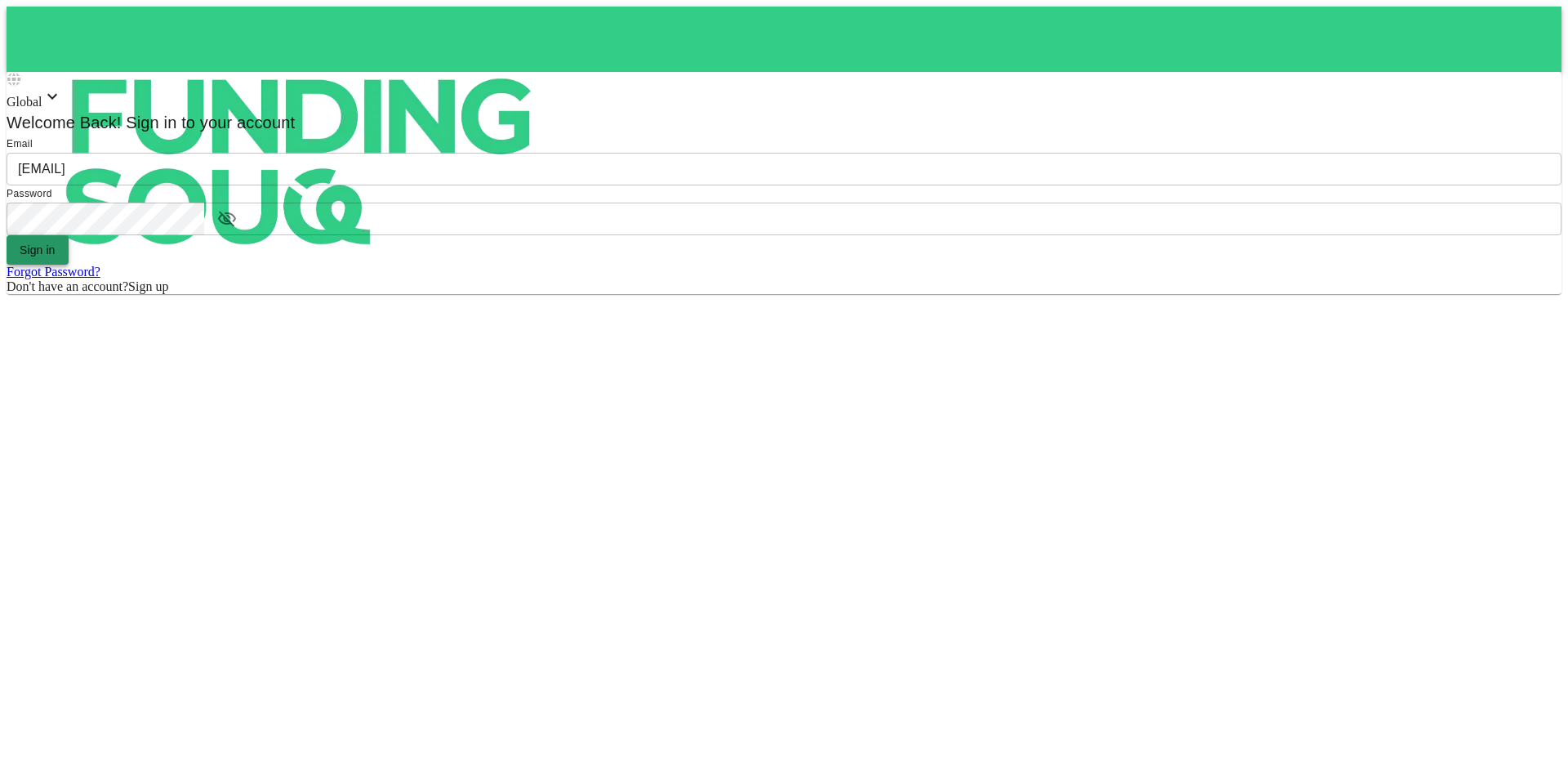 click on "Sign in" at bounding box center (38, 250) 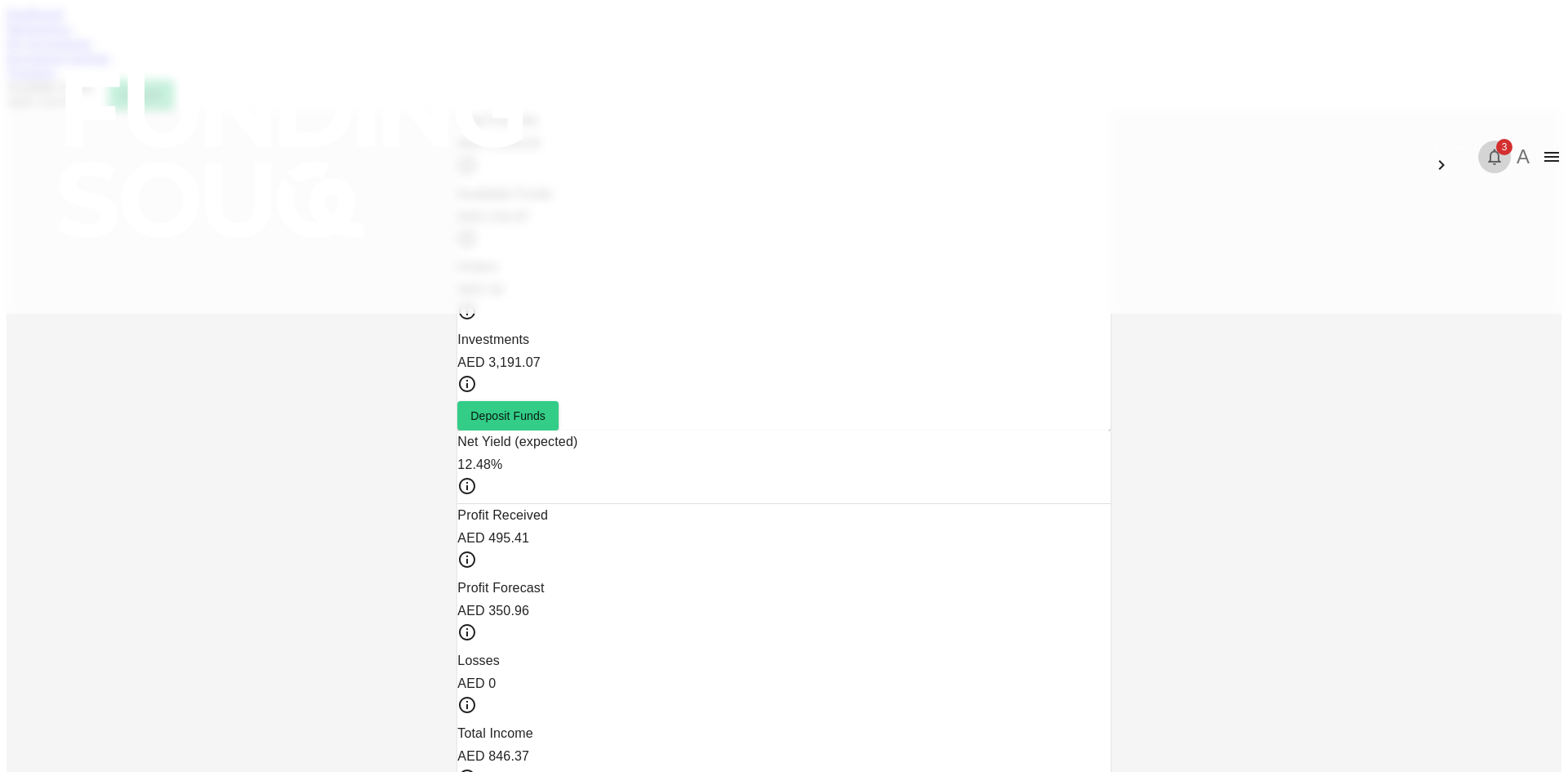 click on "3" at bounding box center (1504, 147) 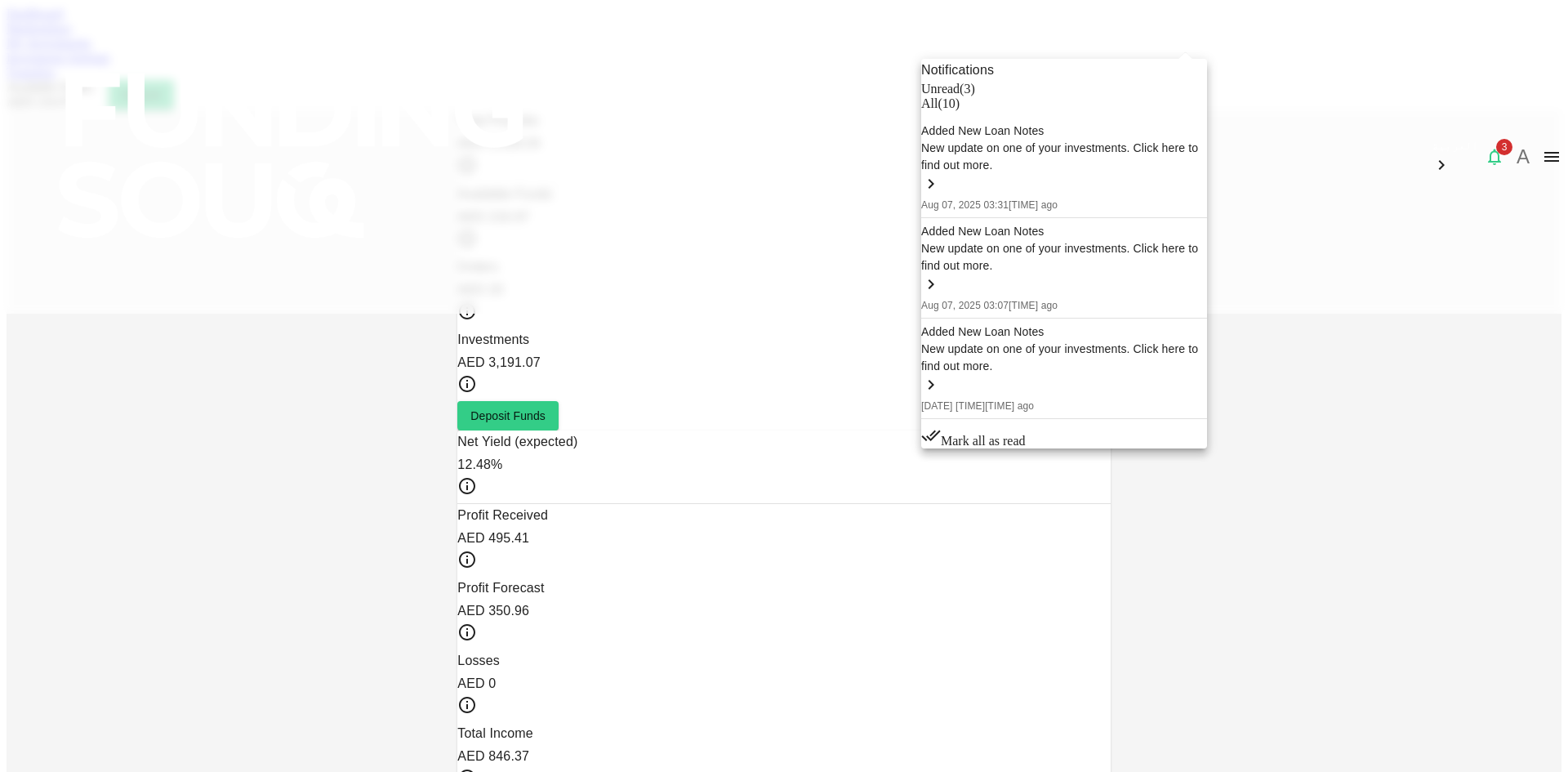 click on "New update on one of your investments. Click here to find out more." at bounding box center [1064, 157] 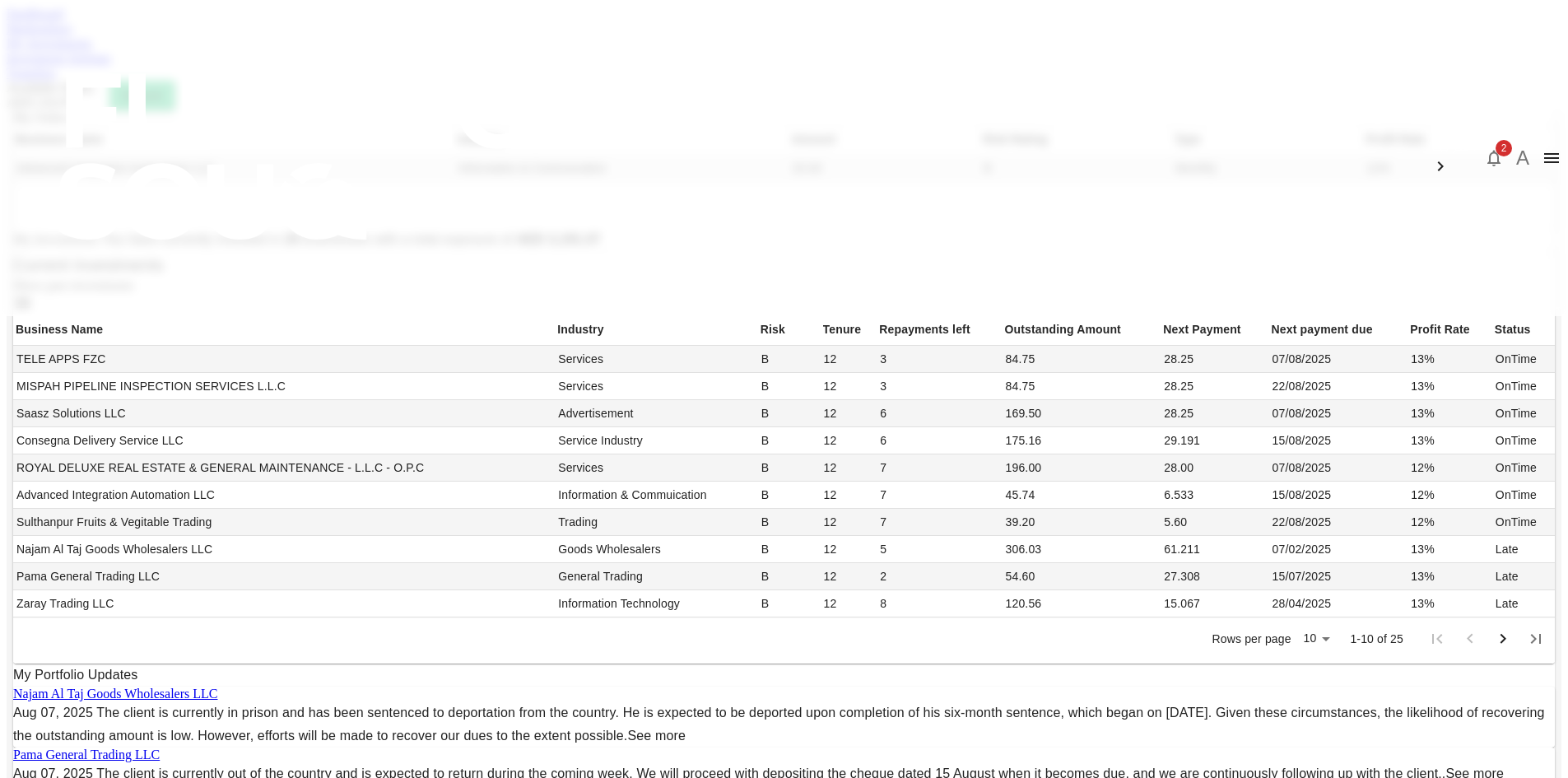 scroll, scrollTop: 737, scrollLeft: 0, axis: vertical 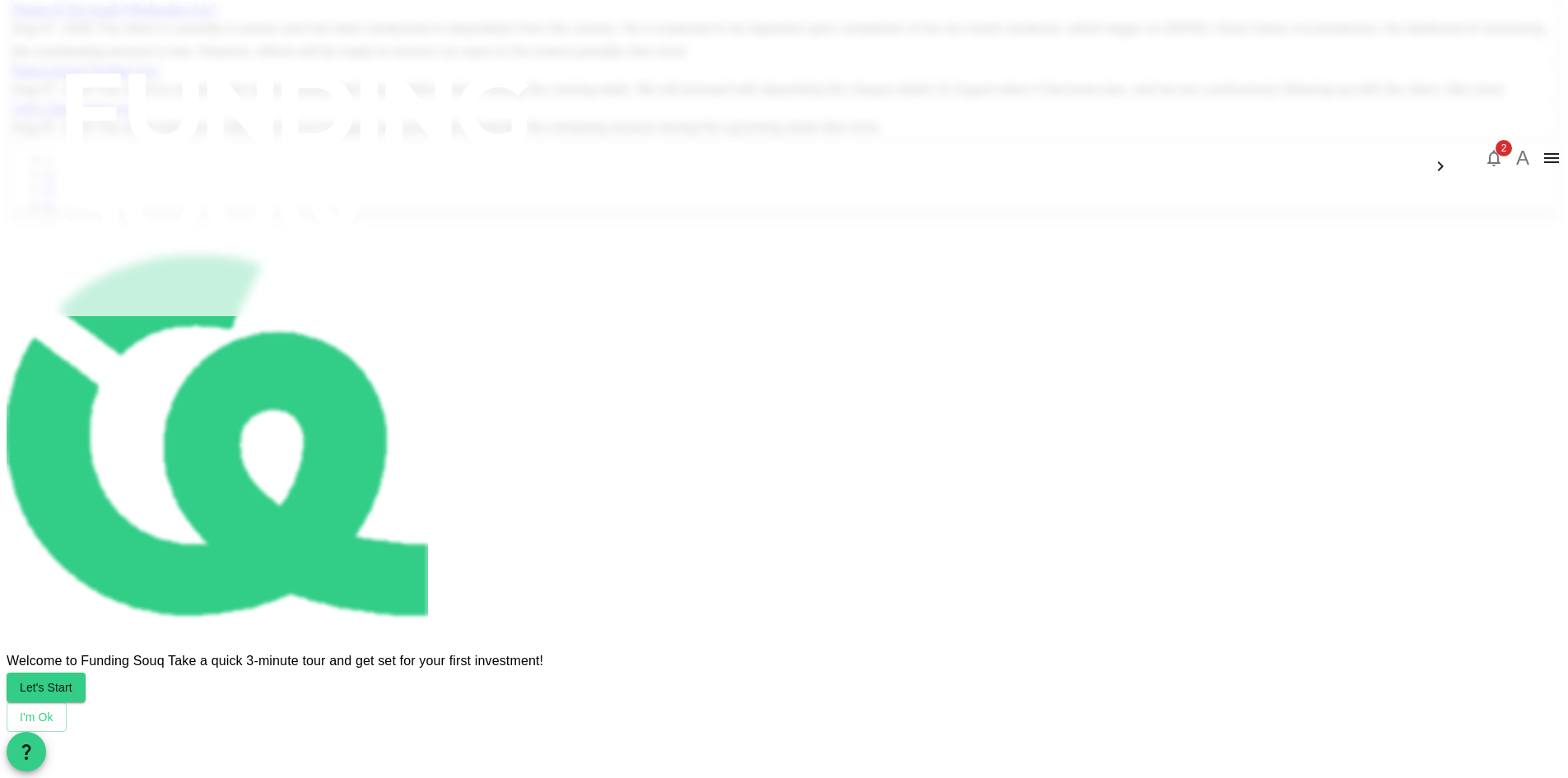 click on "My Orders Business Name Industry Amount Risk Rating Type Profit Rate Advanced Integration Automation LLC Information & Commuication 20.00 B Monthly 12%   My Investments   You have currently invested in   25   businesses with a total exposure of   AED 3,191.07   Current Investments Show past investments Business Name Industry Risk Tenure Repayments left Outstanding Amount Next Payment Next payment due Profit Rate Status TELE APPS FZC Services  B 12 3 84.75 28.25 [DATE] 13% OnTime MISPAH PIPELINE INSPECTION SERVICES L.L.C Services  B 12 3 84.75 28.25 [DATE] 13% OnTime Saasz Solutions LLC Advertisement B 12 6 169.50 28.25 [DATE] 13% OnTime Consegna Delivery Service LLC Service Industry  B 12 6 175.16 29.191 [DATE] 13% OnTime ROYAL DELUXE REAL ESTATE & GENERAL MAINTENANCE - L.L.C - O.P.C Services  B 12 7 196.00 28.00 [DATE] 12% OnTime Advanced Integration Automation LLC Information & Commuication B 12 7 45.74 6.533 [DATE] 12% OnTime Sulthanpur Fruits & Vegitable Trading  Trading B 12" at bounding box center [784, -175] 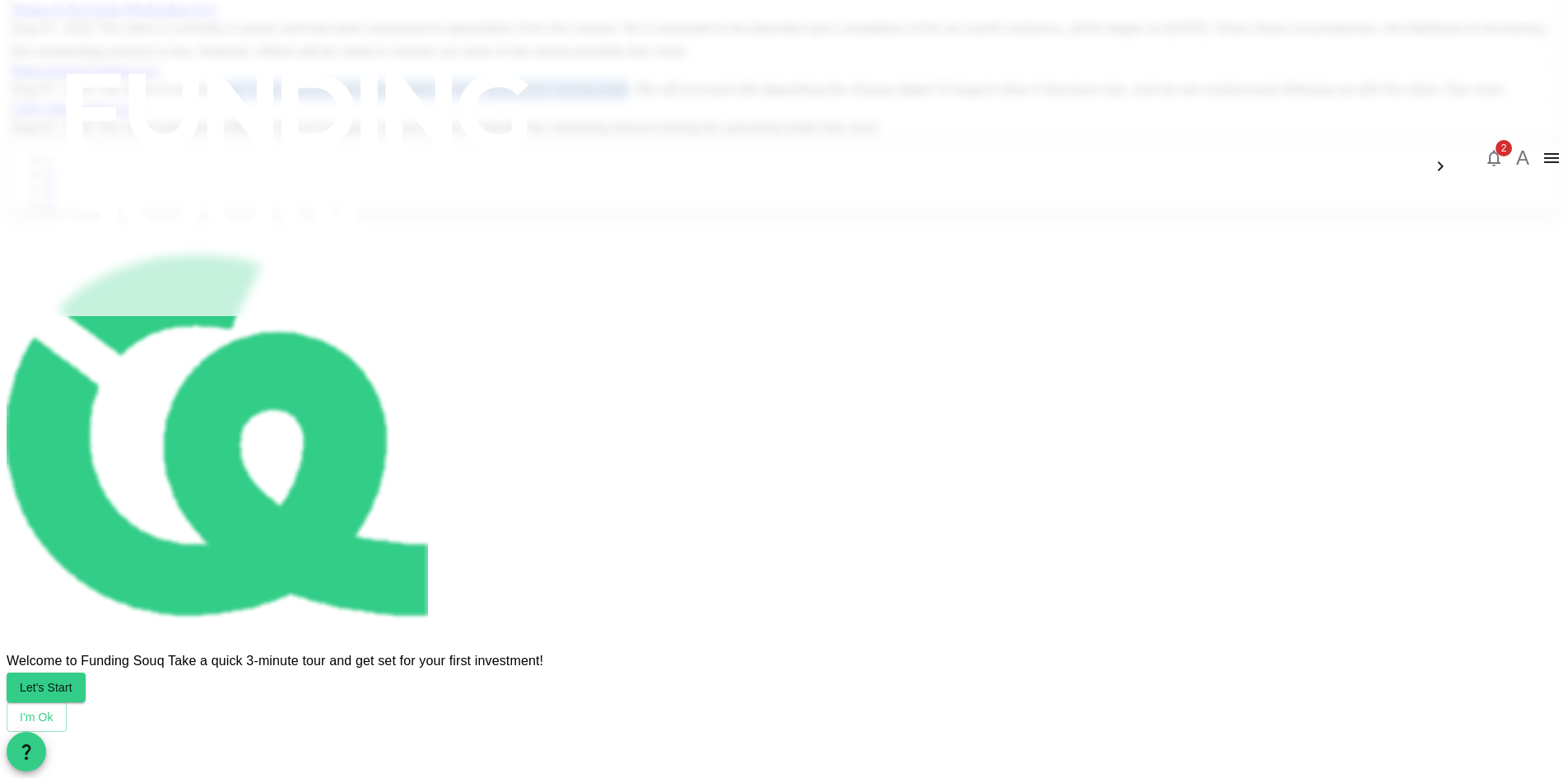 drag, startPoint x: 470, startPoint y: 566, endPoint x: 878, endPoint y: 561, distance: 408.0306 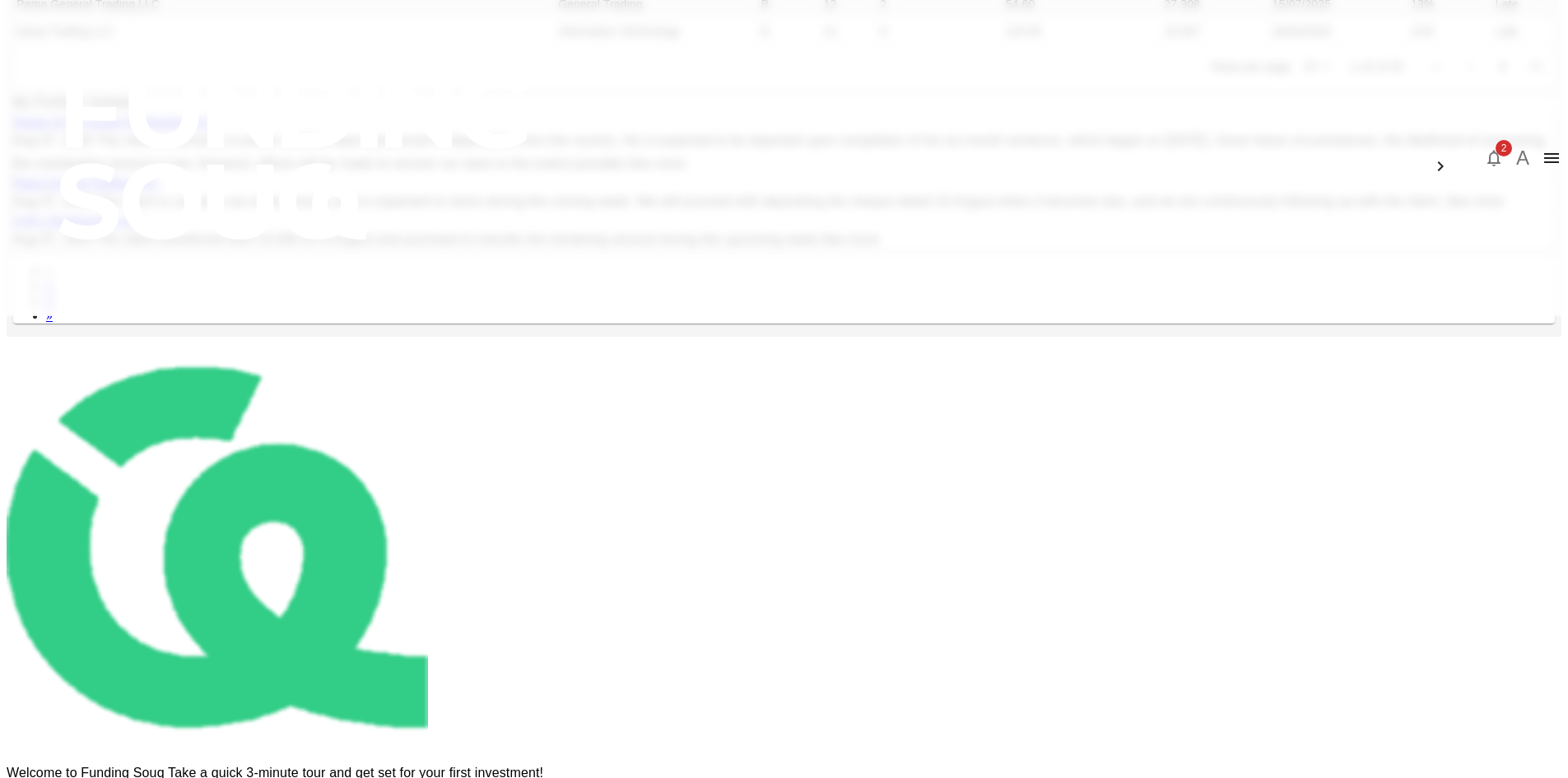 scroll, scrollTop: 490, scrollLeft: 0, axis: vertical 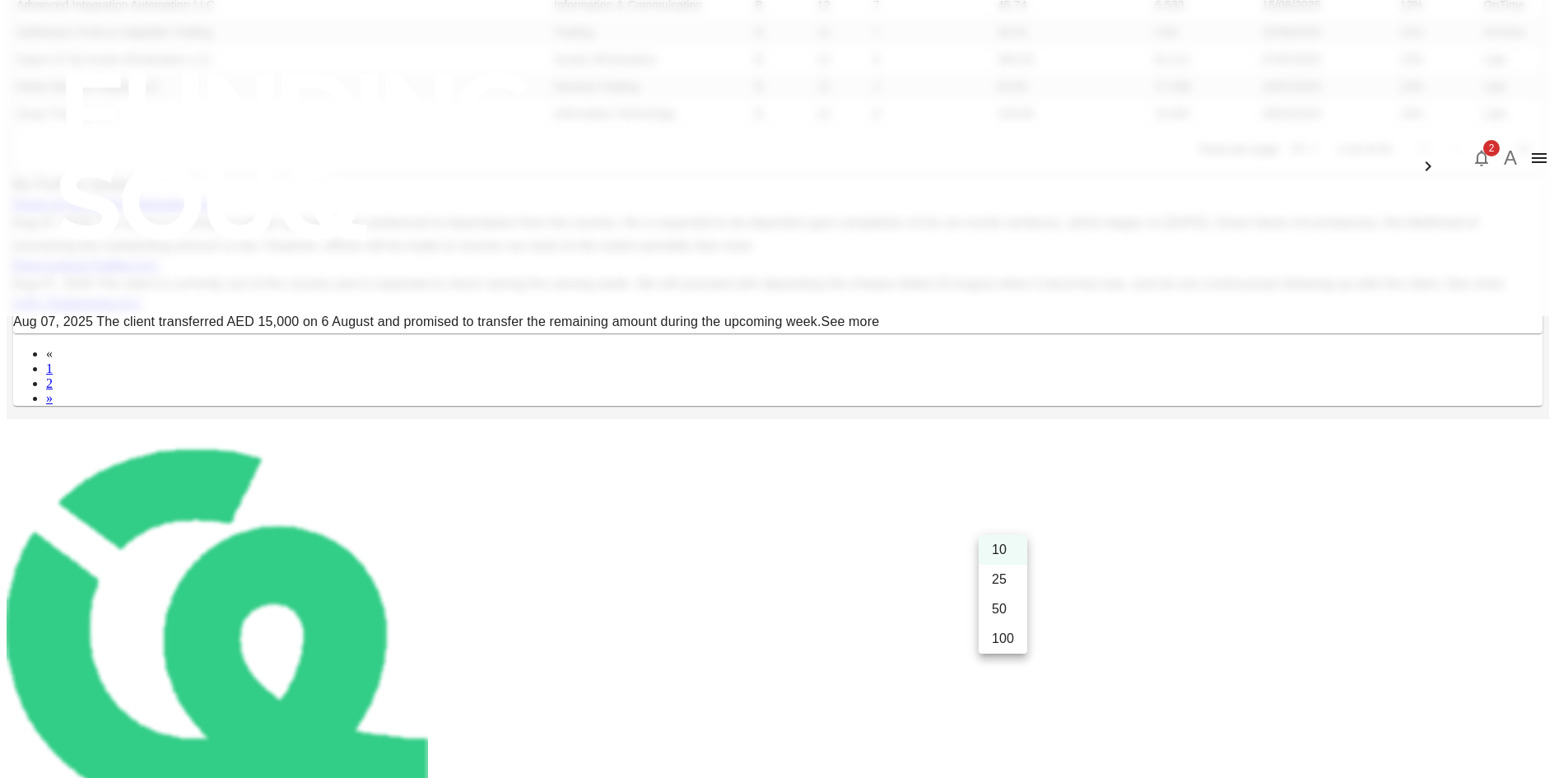 click on "العربية 2 A Dashboard Marketplace My Investments Investment Settings Transfers Available Funds : AED   216.97 Deposit   My Orders Business Name Industry Amount Risk Rating Type Profit Rate Advanced Integration Automation LLC Information & Commuication 20.00 B Monthly 12%   My Investments   You have currently invested in   25   businesses with a total exposure of   AED 3,191.07   Current Investments Show past investments Business Name Industry Risk Tenure Repayments left Outstanding Amount Next Payment Next payment due Profit Rate Status TELE APPS FZC Services  B 12 3 84.75 28.25 [DATE] 13% OnTime MISPAH PIPELINE INSPECTION SERVICES L.L.C Services  B 12 3 84.75 28.25 [DATE] 13% OnTime Saasz Solutions LLC Advertisement B 12 6 169.50 28.25 [DATE] 13% OnTime Consegna Delivery Service LLC Service Industry  B 12 6 175.16 29.191 [DATE] 13% OnTime ROYAL DELUXE REAL ESTATE & GENERAL MAINTENANCE - L.L.C - O.P.C Services  B 12 7 196.00 28.00 [DATE] 12% OnTime Information & Commuication B 12" at bounding box center [784, 241] 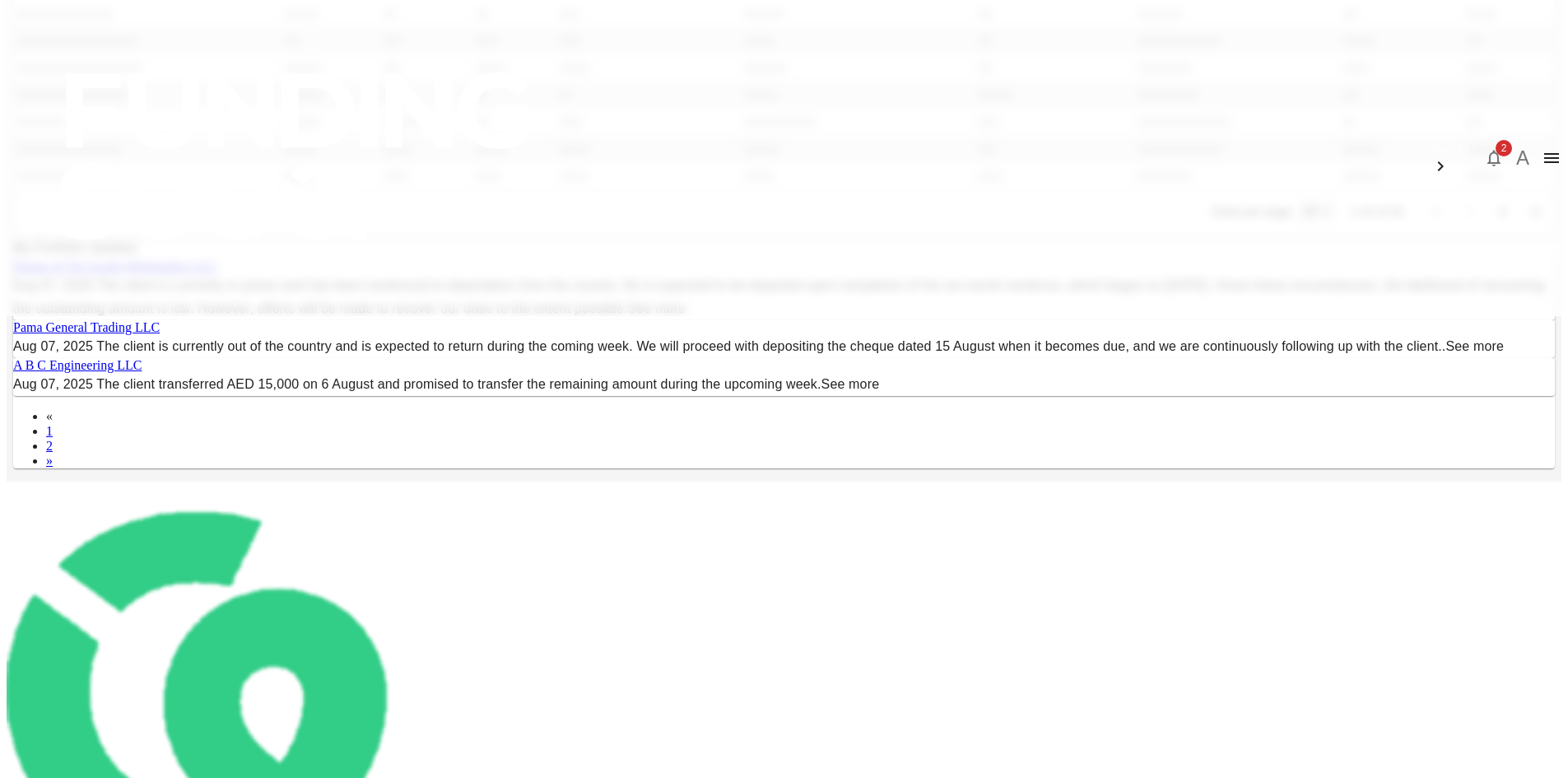 type on "50" 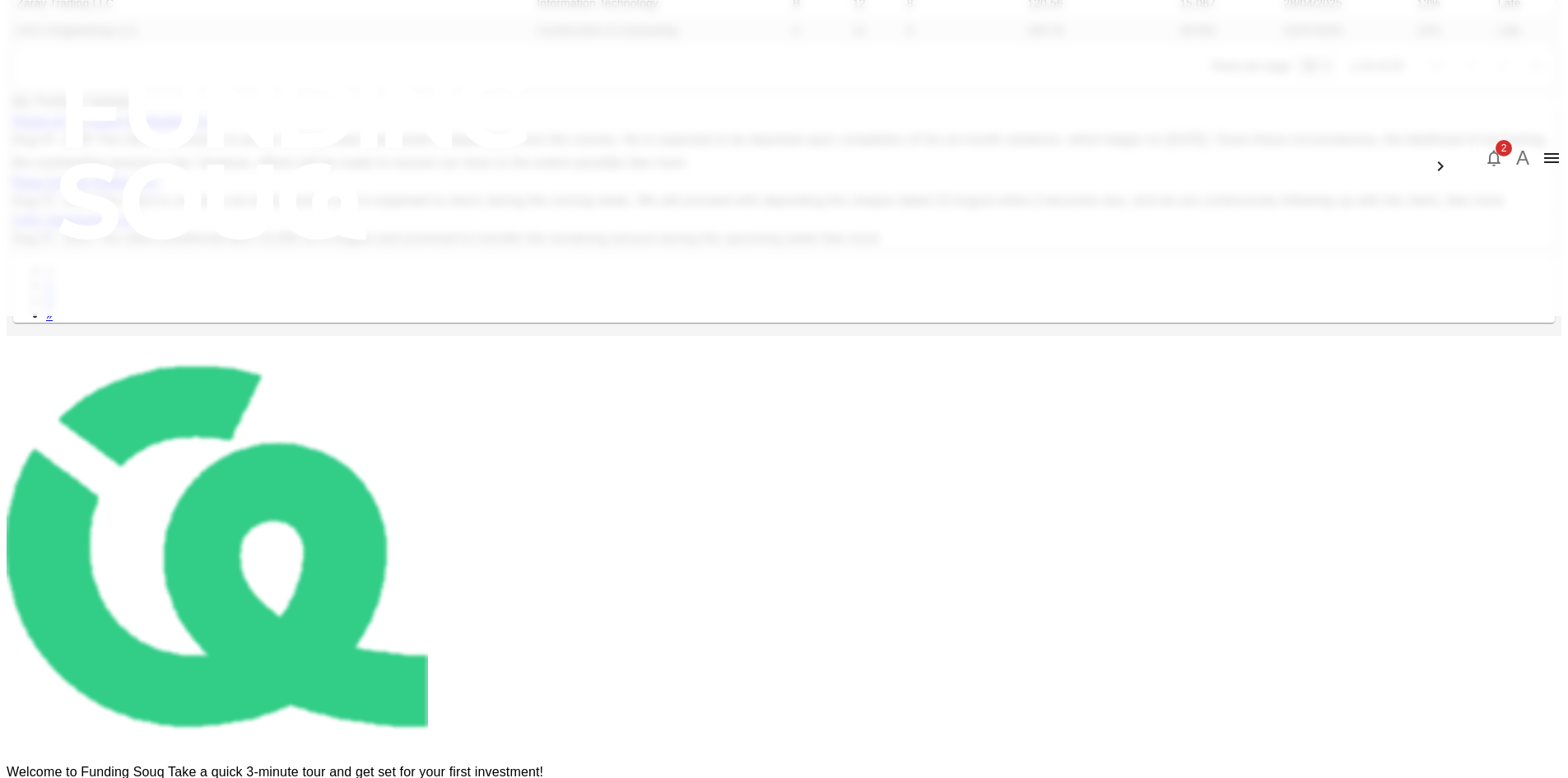 scroll, scrollTop: 1063, scrollLeft: 0, axis: vertical 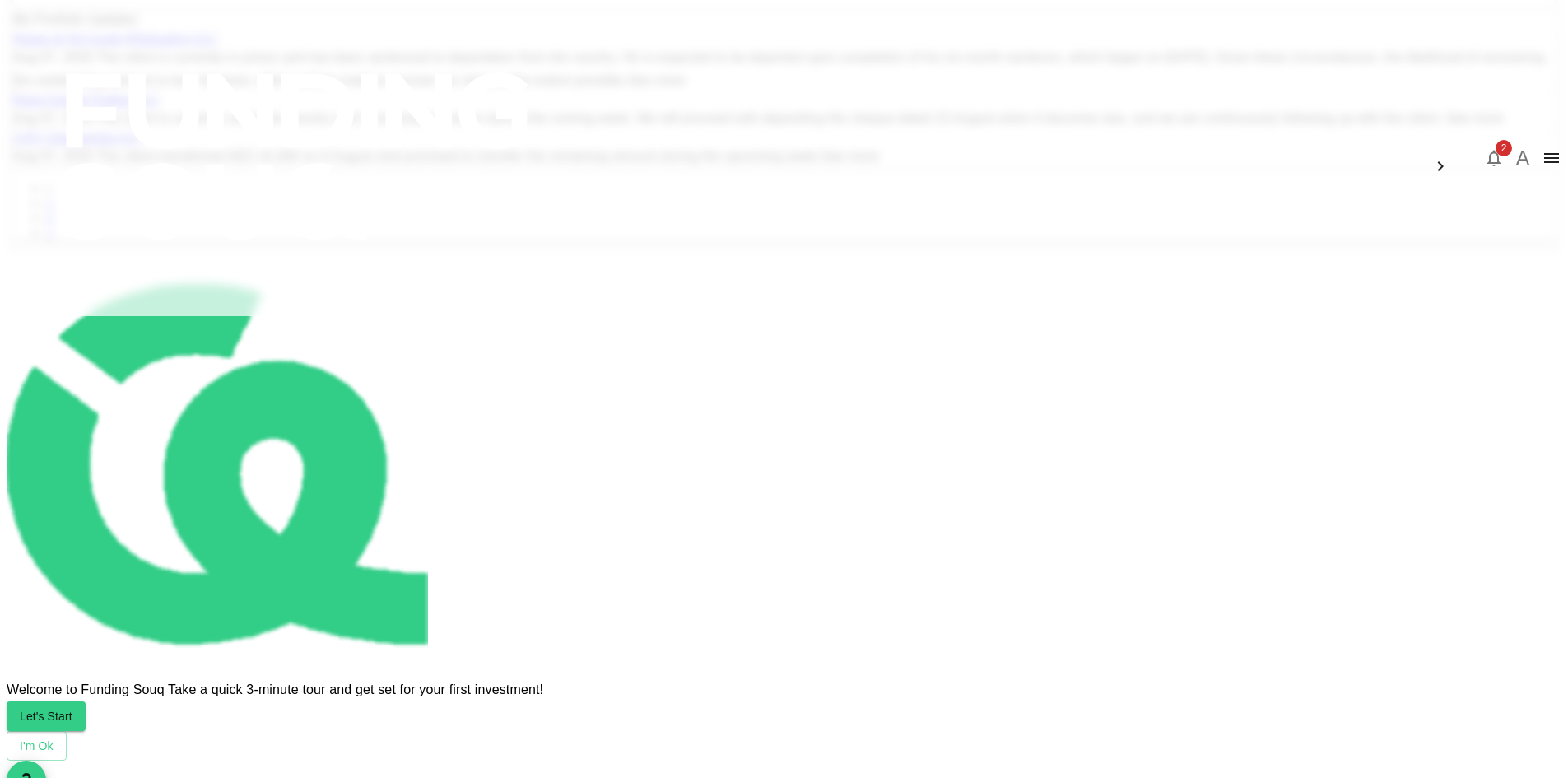 drag, startPoint x: 435, startPoint y: 422, endPoint x: 332, endPoint y: 407, distance: 104.0865 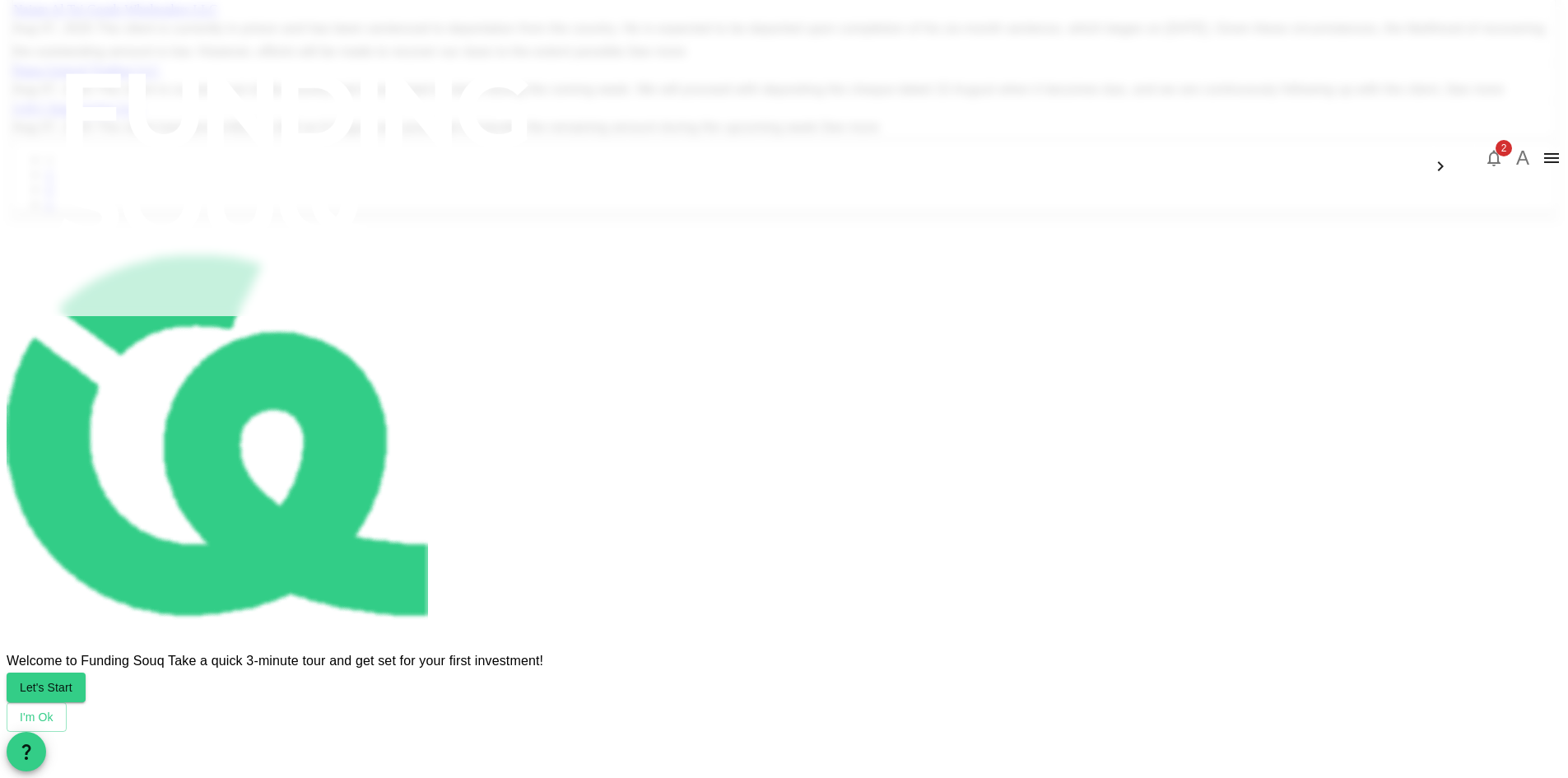 scroll, scrollTop: 1375, scrollLeft: 0, axis: vertical 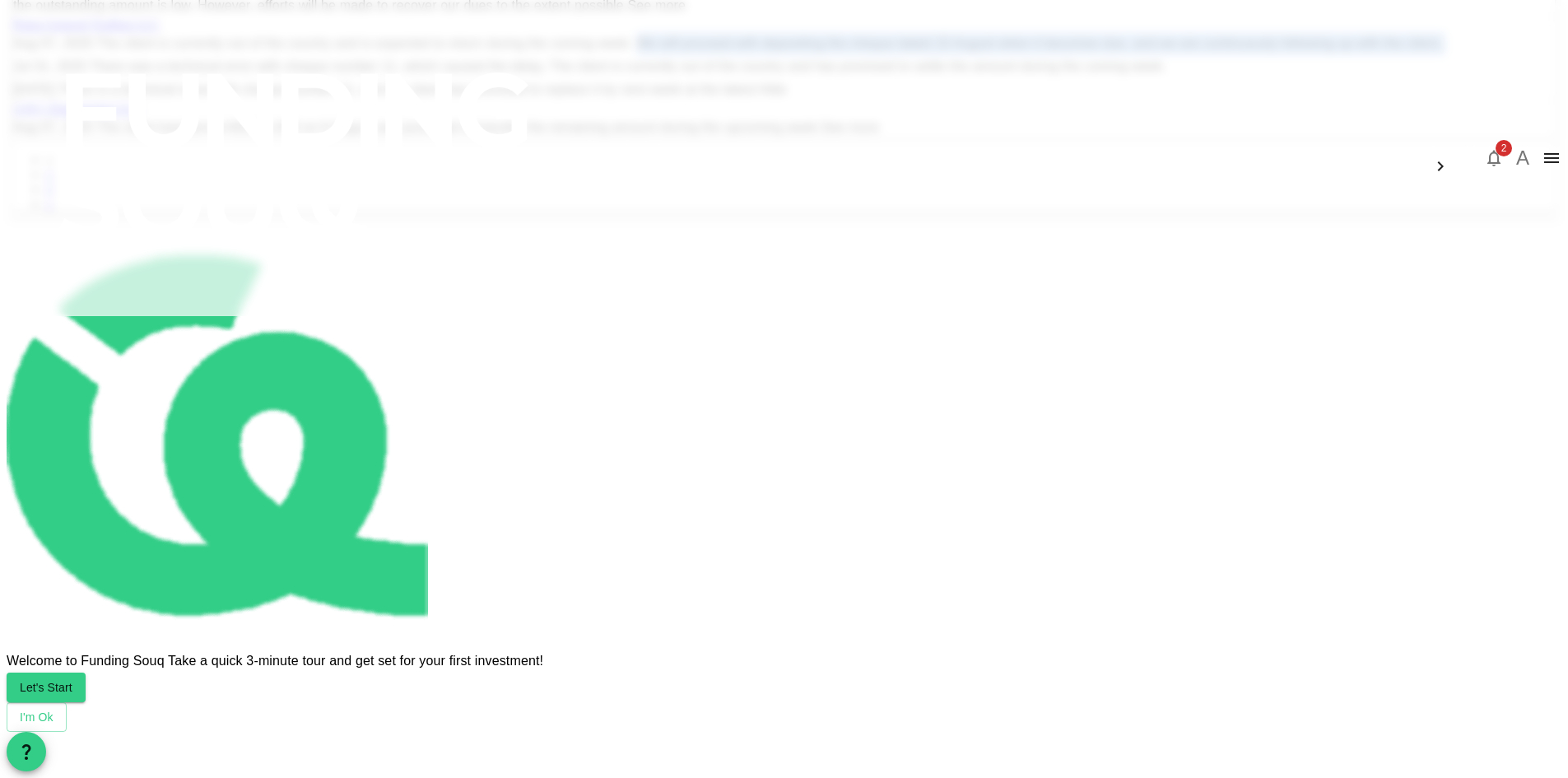 drag, startPoint x: 891, startPoint y: 480, endPoint x: 896, endPoint y: 501, distance: 21.58703 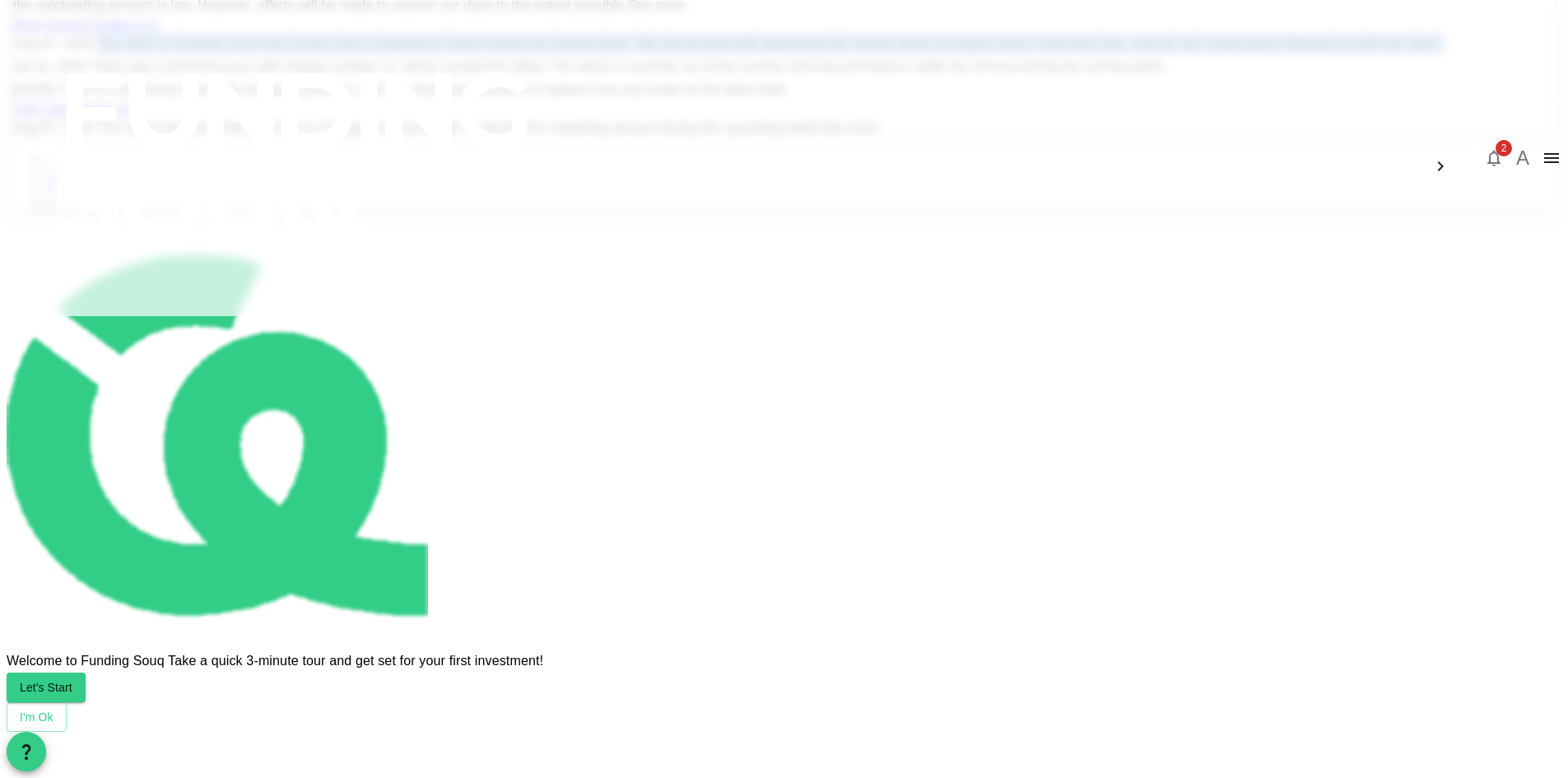 drag, startPoint x: 868, startPoint y: 507, endPoint x: 348, endPoint y: 483, distance: 520.554 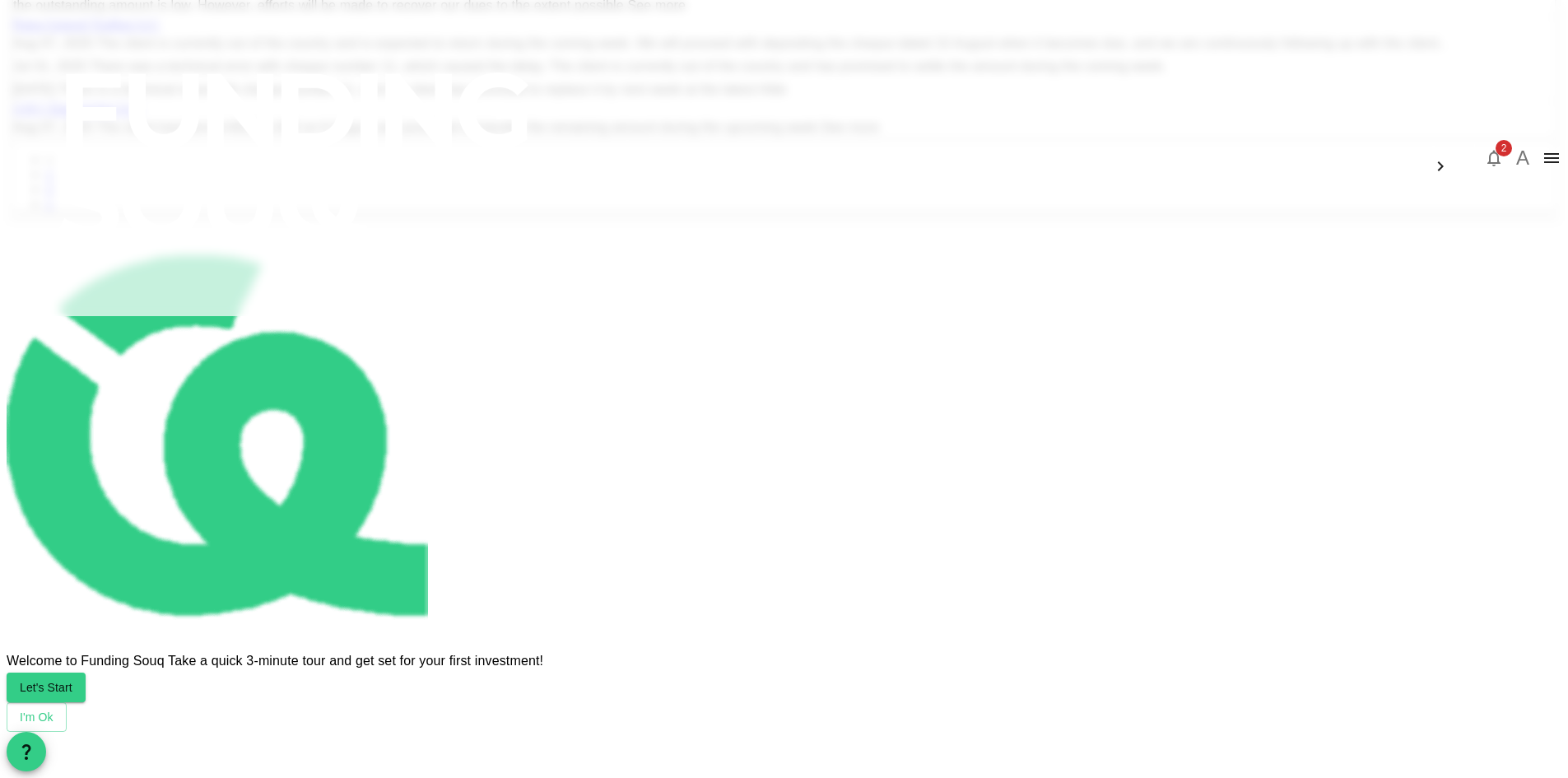 scroll, scrollTop: 1128, scrollLeft: 0, axis: vertical 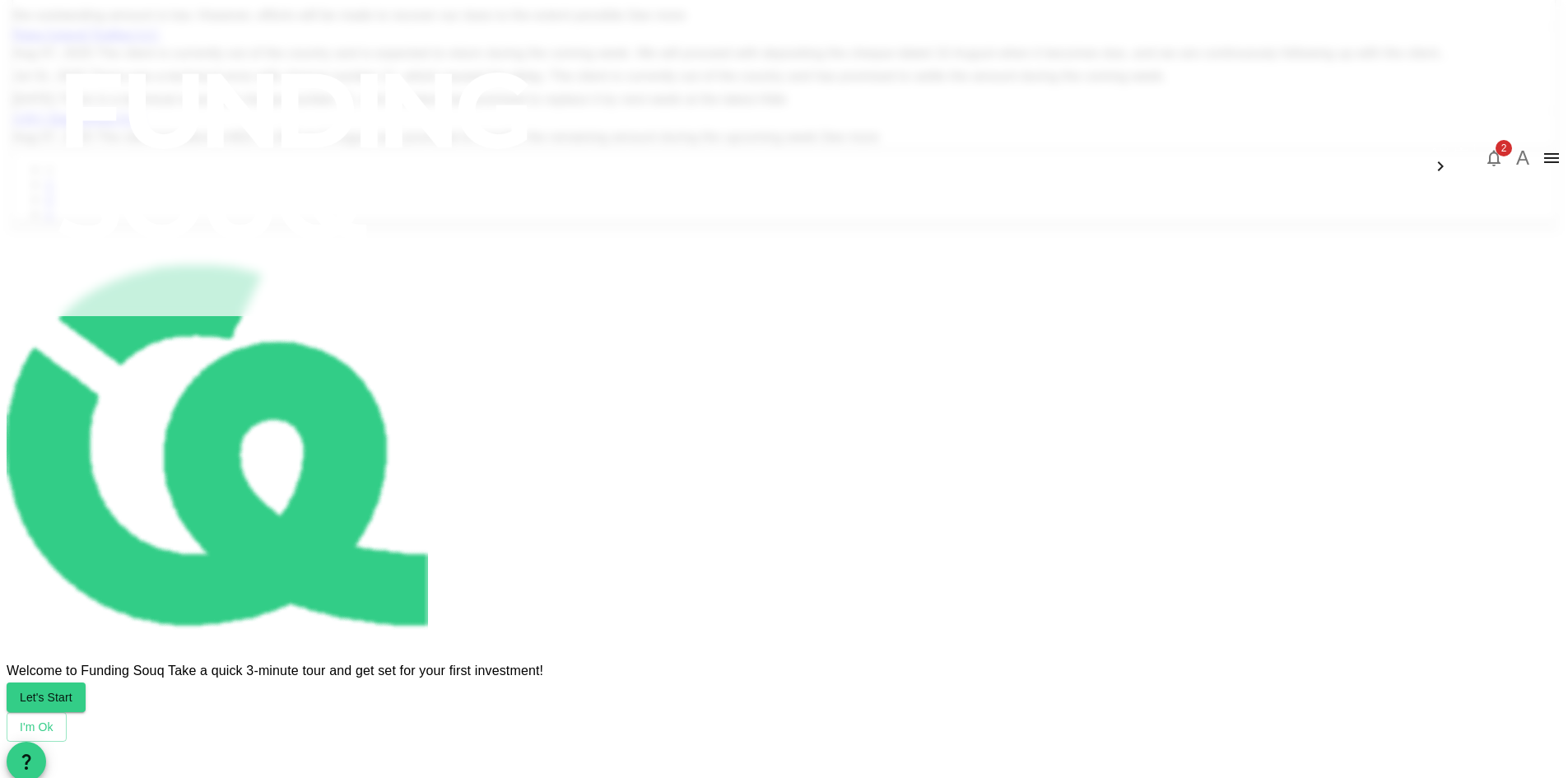 click on "27.308" at bounding box center [1228, -171] 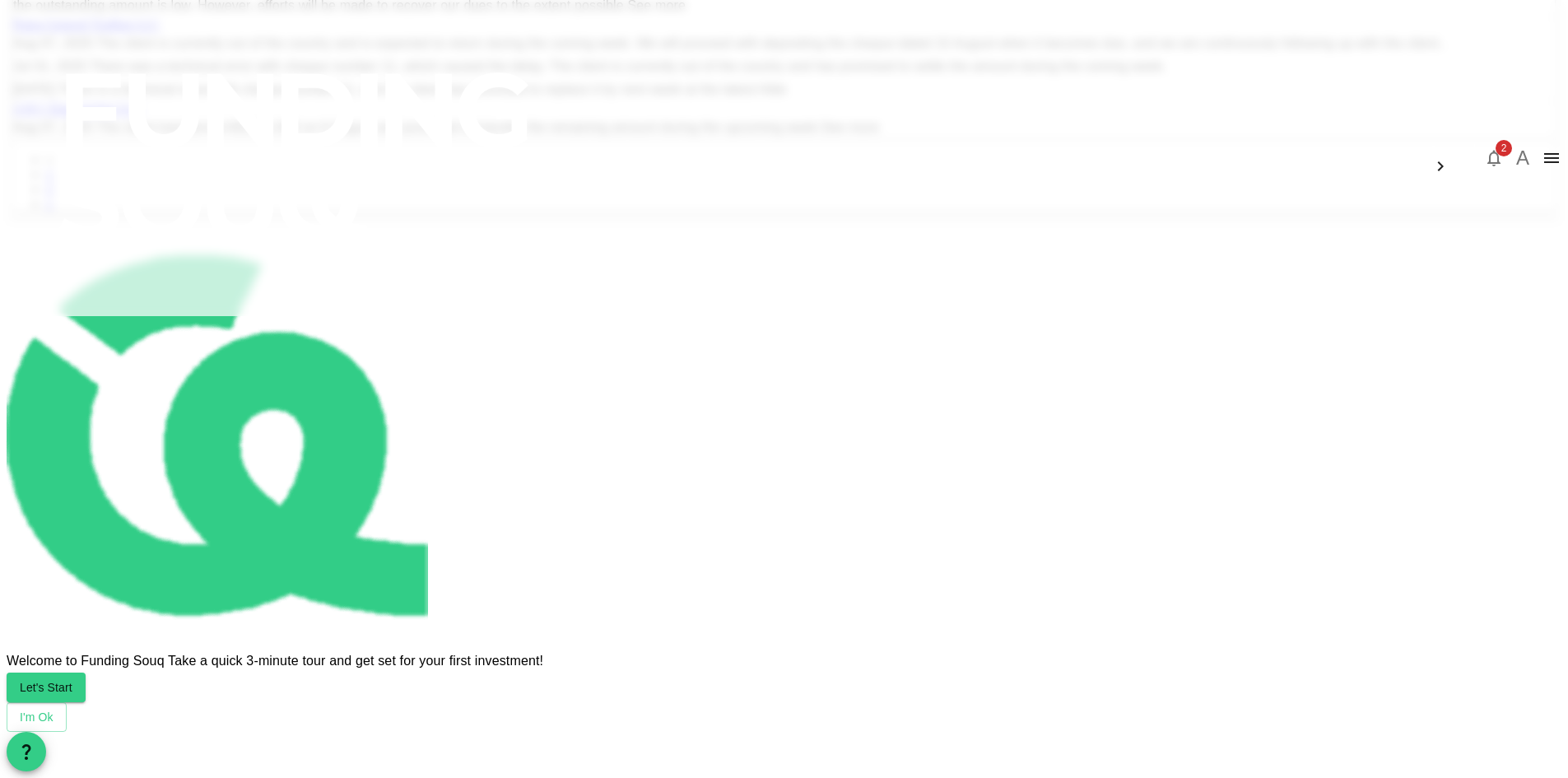 scroll, scrollTop: 1504, scrollLeft: 0, axis: vertical 